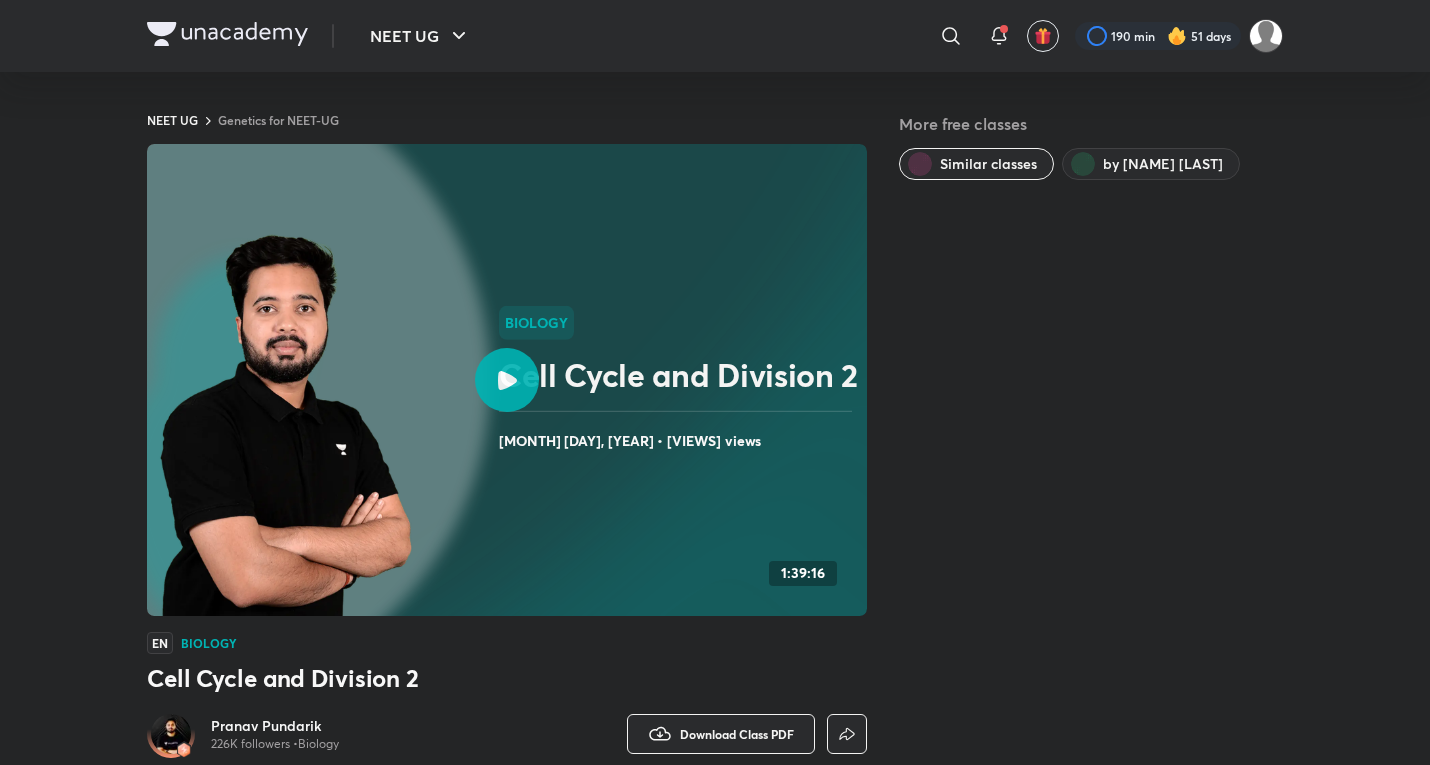 scroll, scrollTop: 1000, scrollLeft: 0, axis: vertical 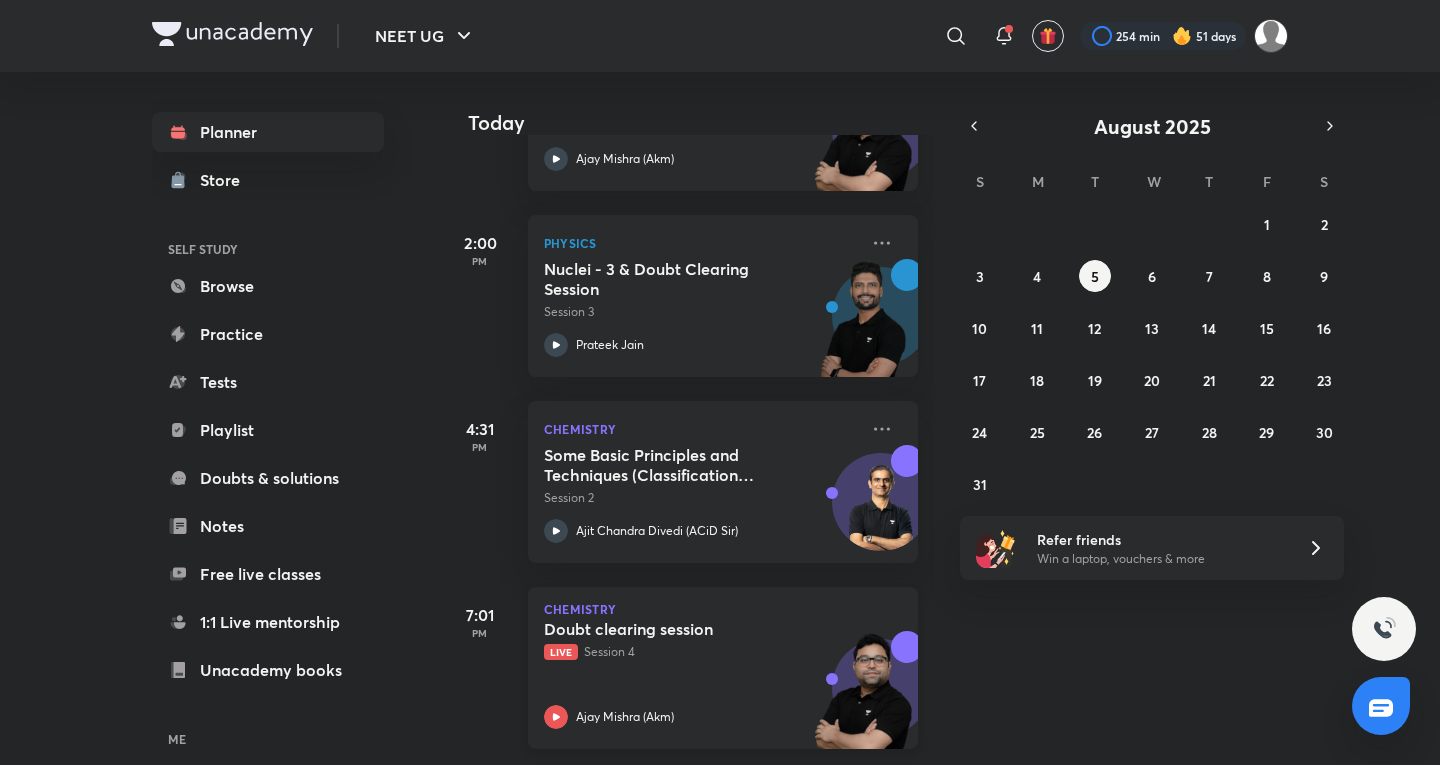 click on "Doubt clearing session Live Session 4 Ajay Mishra (Akm)" at bounding box center [701, 674] 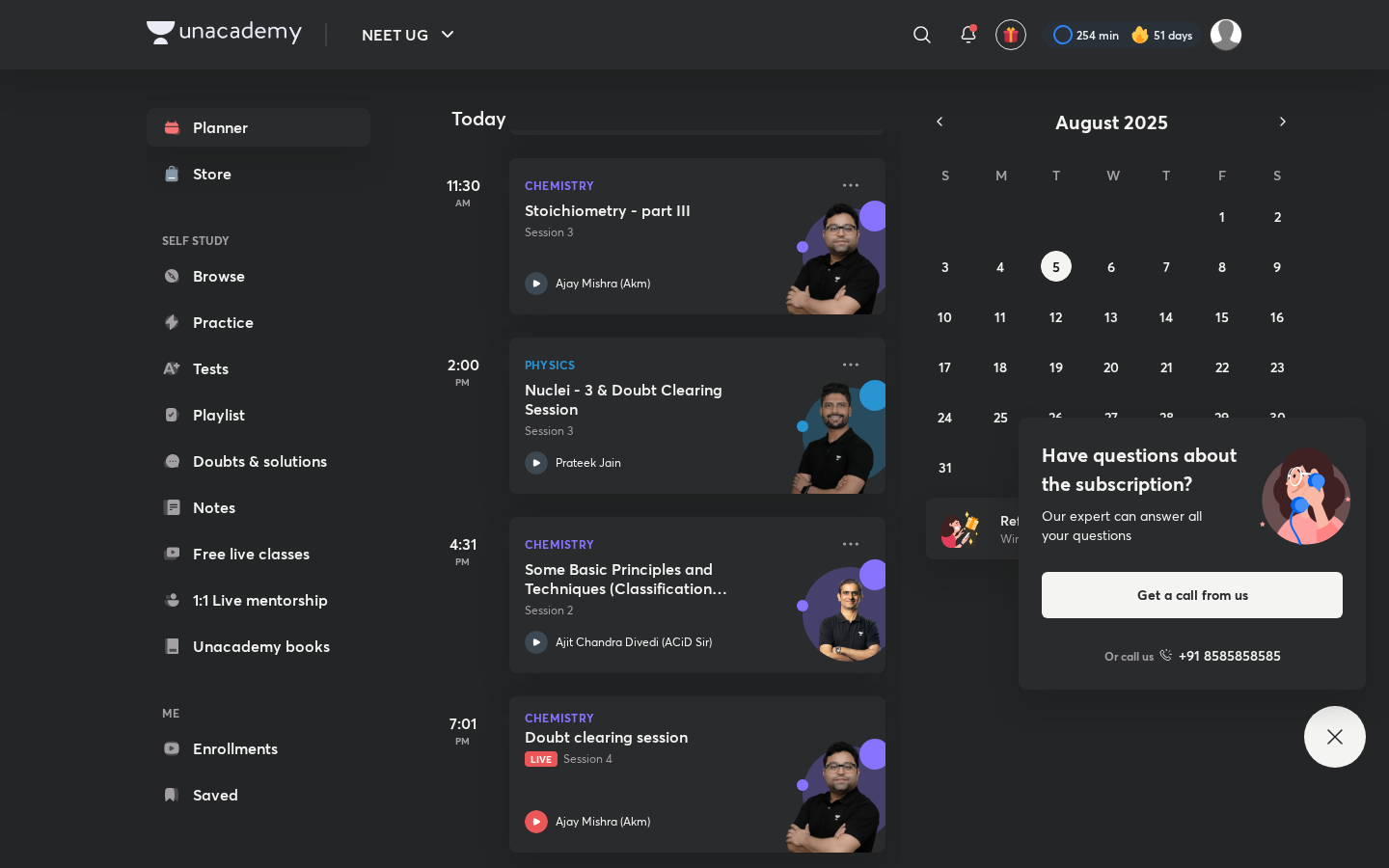 scroll, scrollTop: 456, scrollLeft: 0, axis: vertical 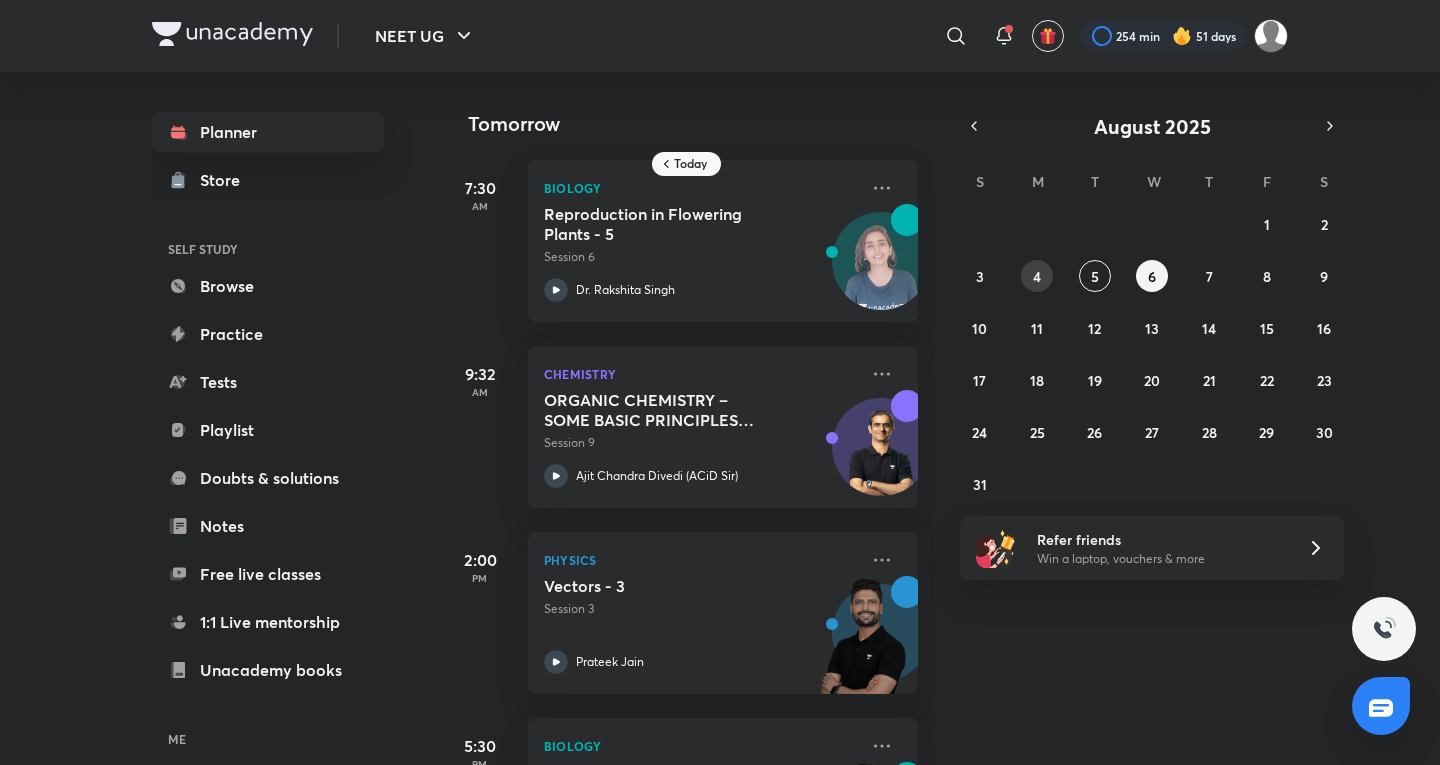 click on "4" at bounding box center [1037, 276] 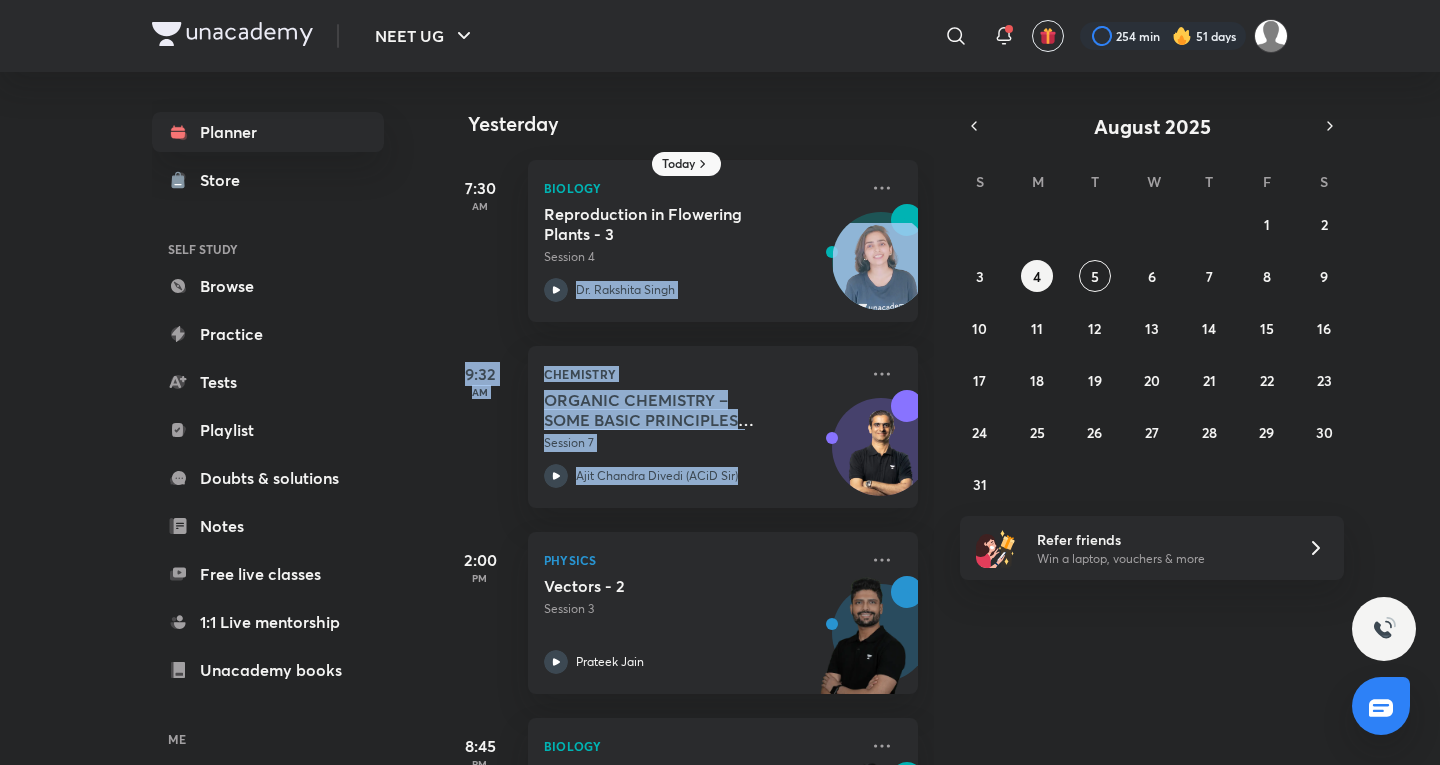 scroll, scrollTop: 0, scrollLeft: 20, axis: horizontal 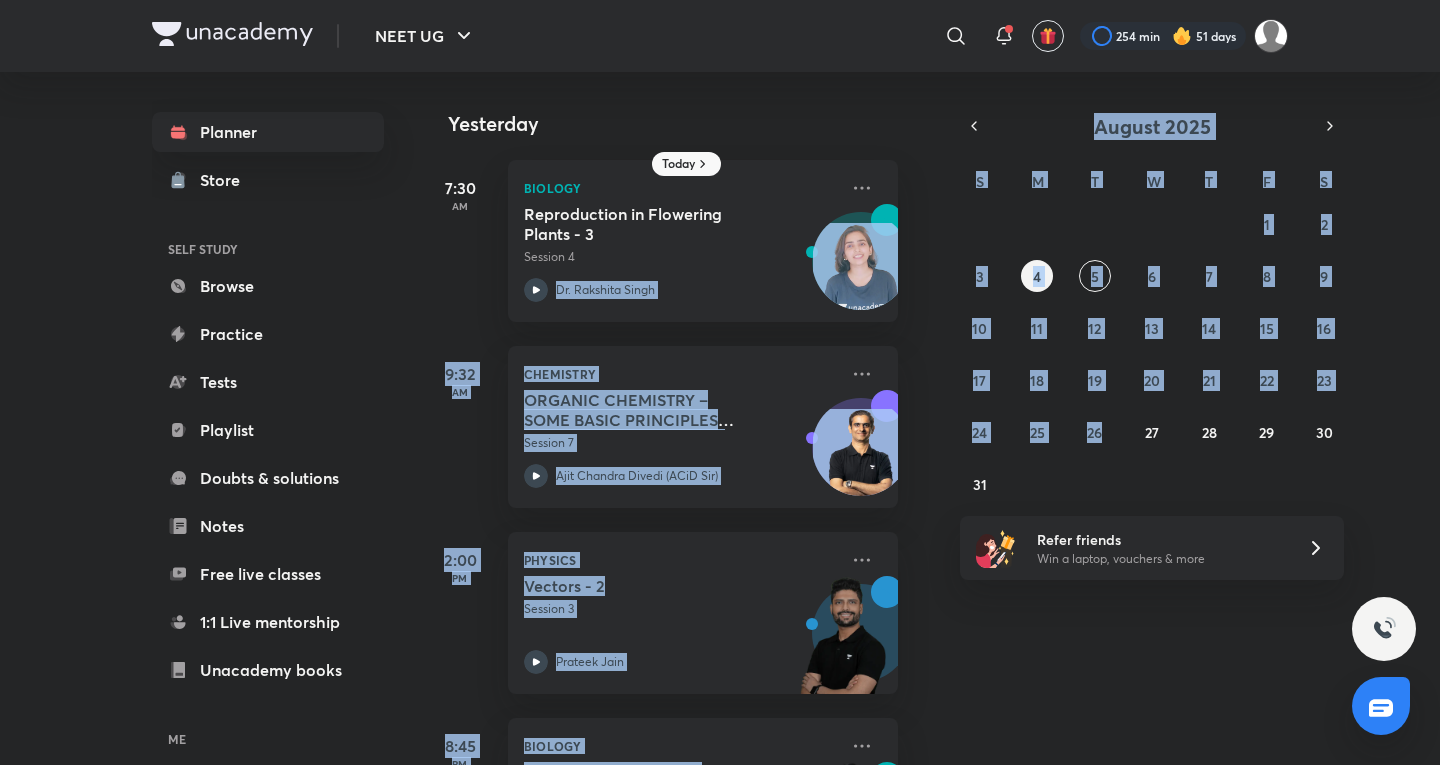 drag, startPoint x: 755, startPoint y: 245, endPoint x: 1100, endPoint y: 462, distance: 407.57086 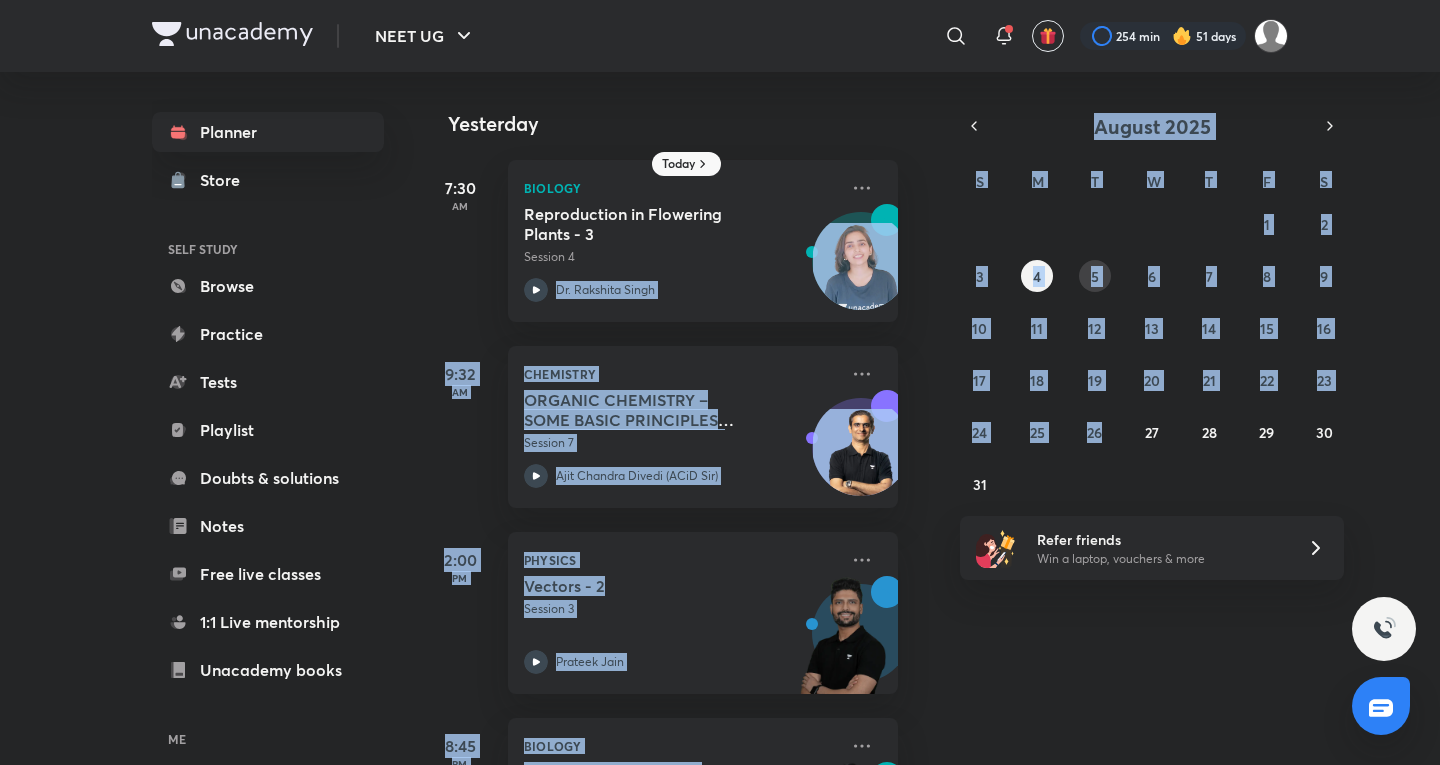 click on "5" at bounding box center [1095, 276] 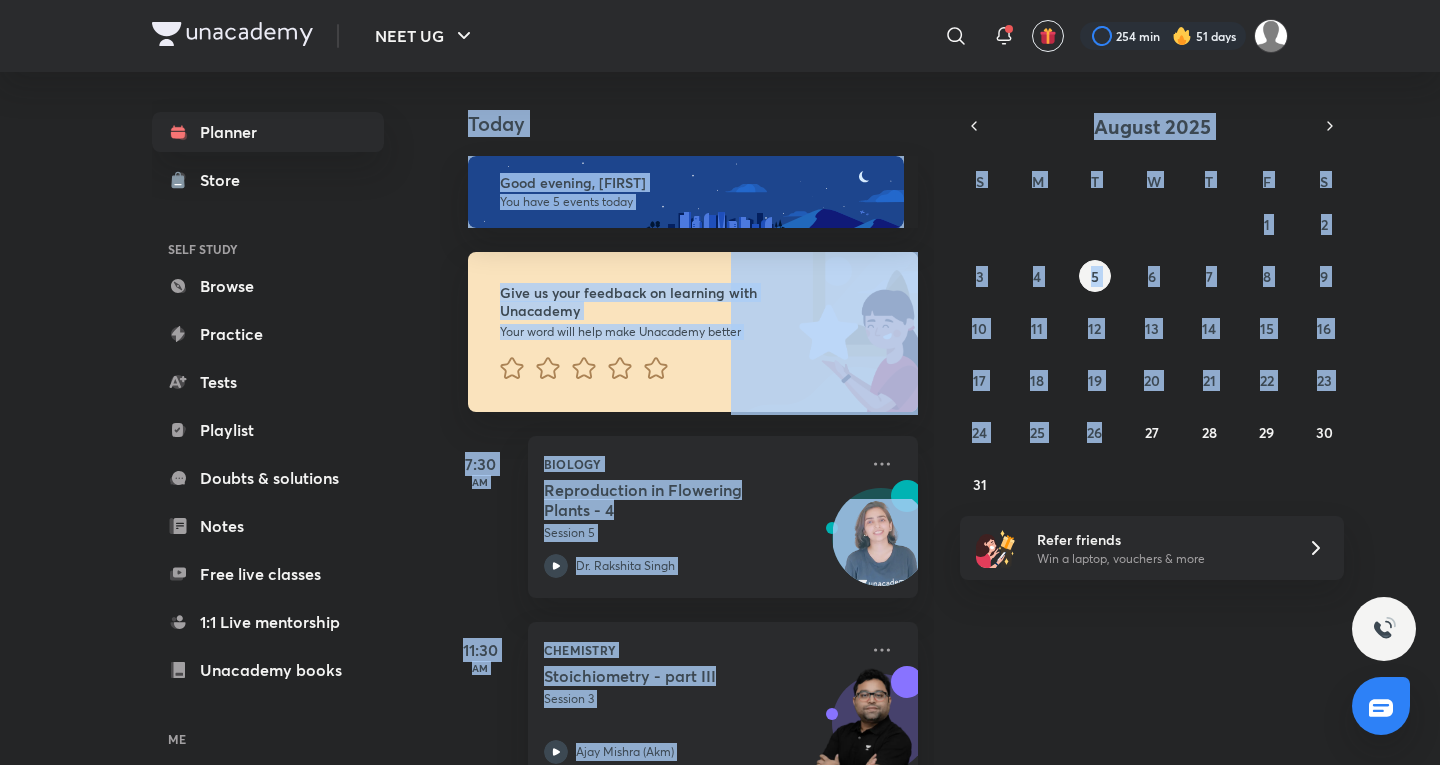 click on "27 28 29 30 31 1 2 3 4 5 6 7 8 9 10 11 12 13 14 15 16 17 18 19 20 21 22 23 24 25 26 27 28 29 30 31 1 2 3 4 5 6" at bounding box center [1152, 354] 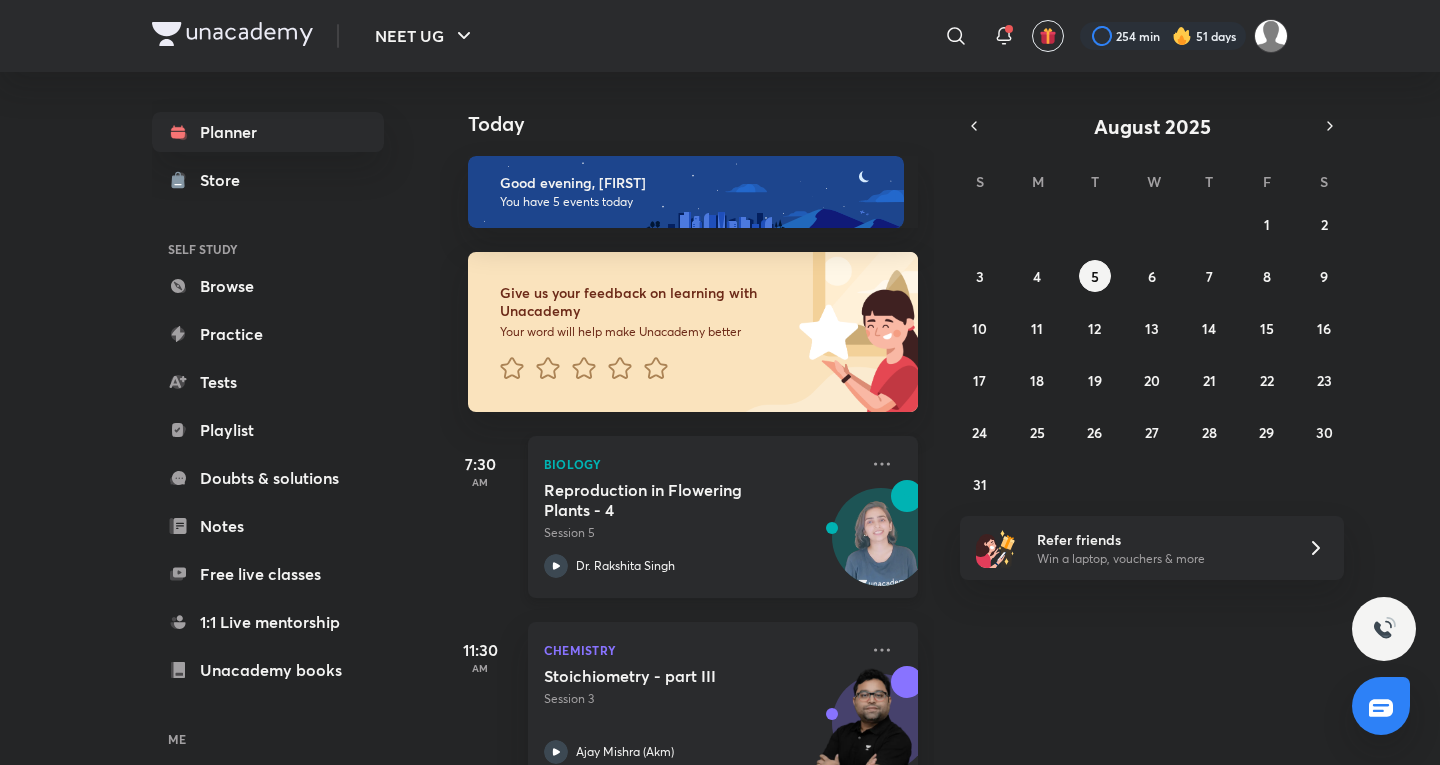 click on "Reproduction in Flowering Plants - 4 Session 5" at bounding box center (701, 511) 